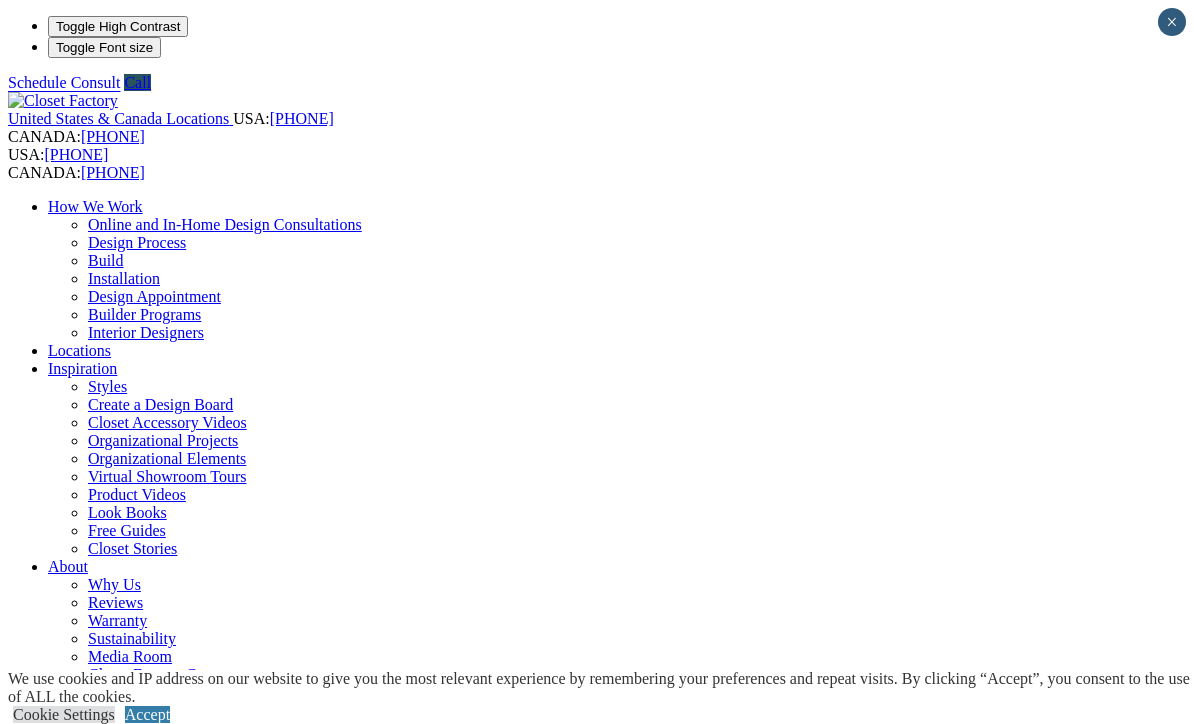 scroll, scrollTop: 0, scrollLeft: 0, axis: both 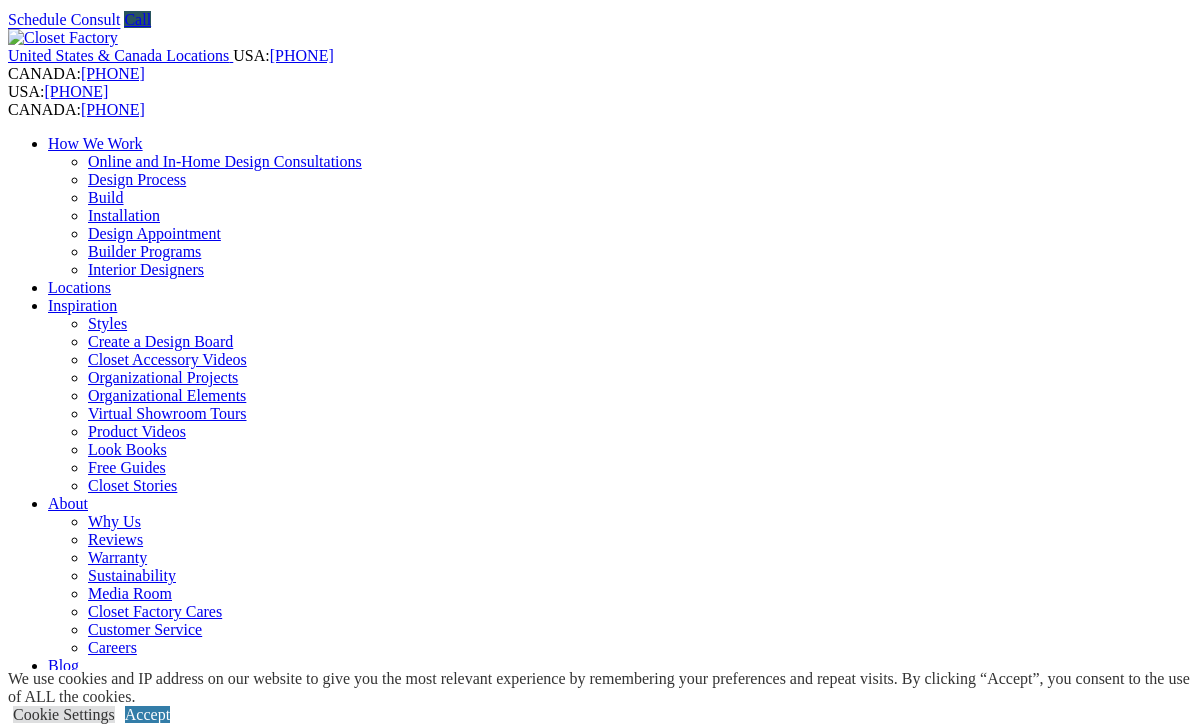 click on "Garage Storage Cabinets
Your garage can be more than just a space for cars and boxes. Add custom cabinets, workstations and shelves to maximize the storage in your home." at bounding box center (-1783, 2022) 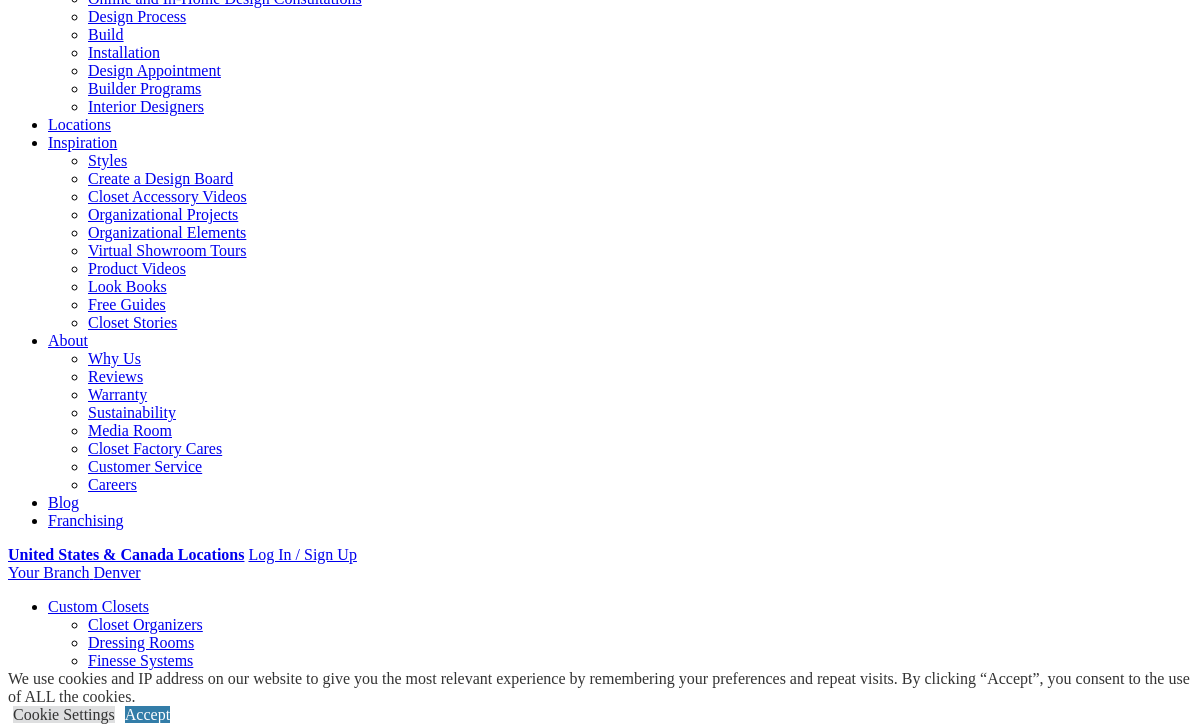 scroll, scrollTop: 225, scrollLeft: 0, axis: vertical 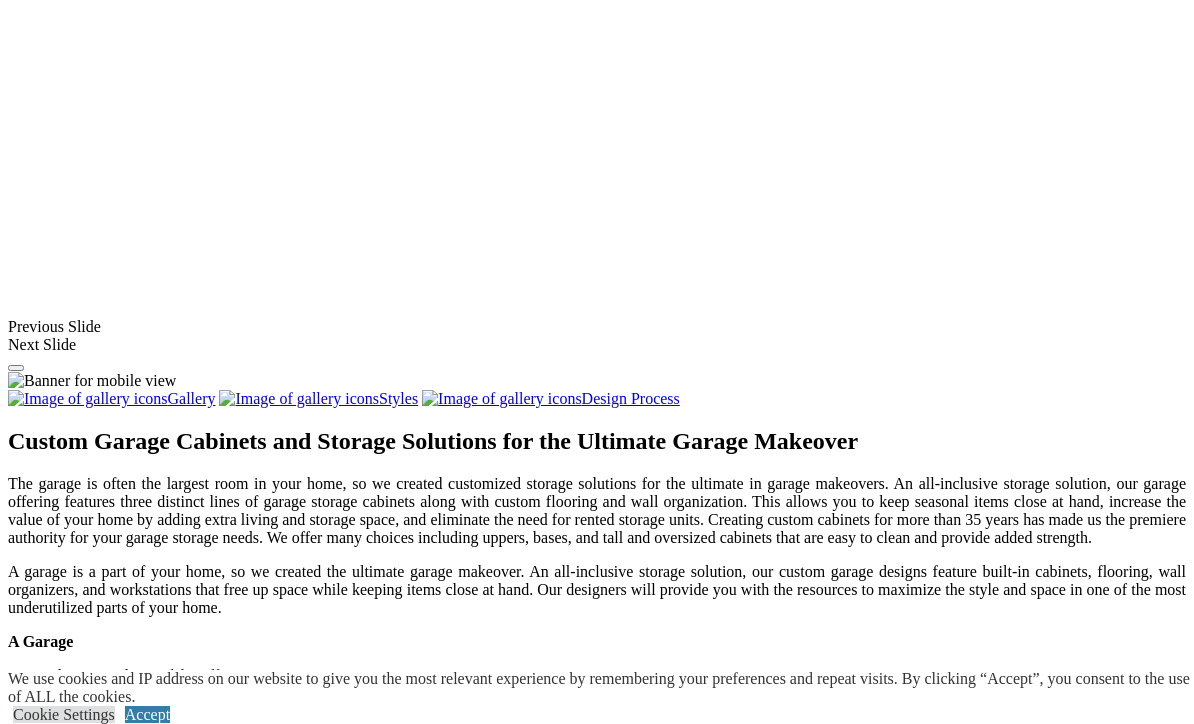 click at bounding box center (793, 1467) 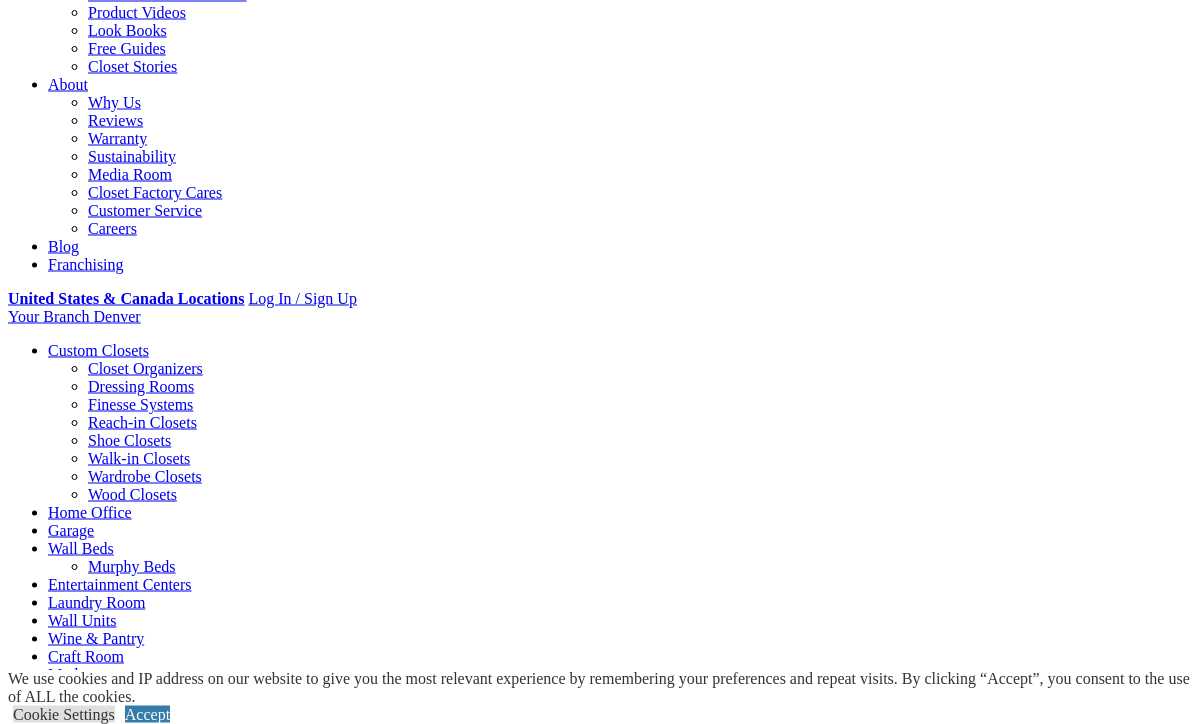 scroll, scrollTop: 483, scrollLeft: 0, axis: vertical 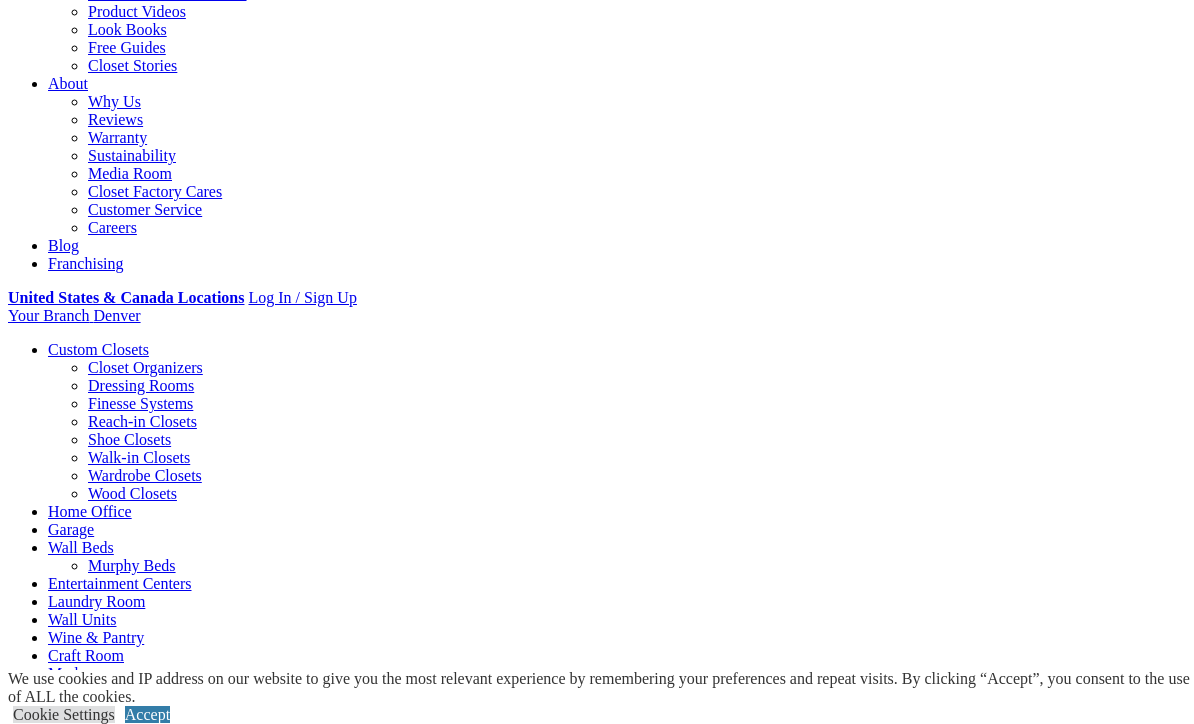 click on "Mudrooms" at bounding box center [123, 799] 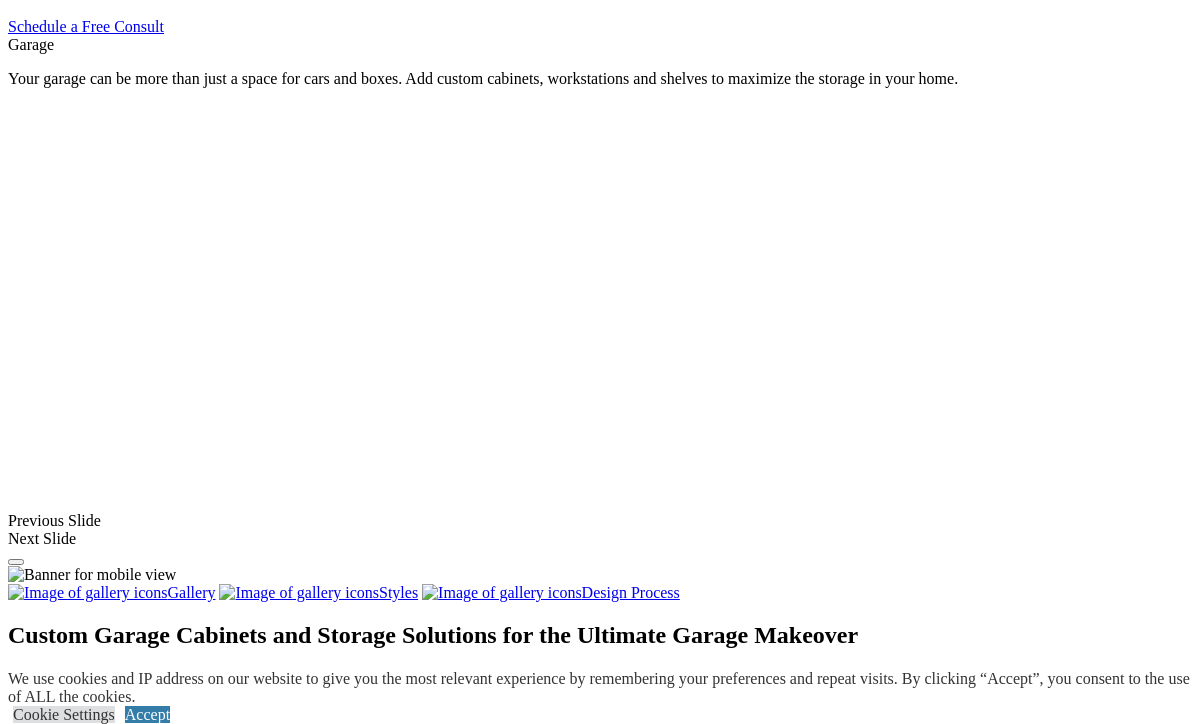 scroll, scrollTop: 1219, scrollLeft: 0, axis: vertical 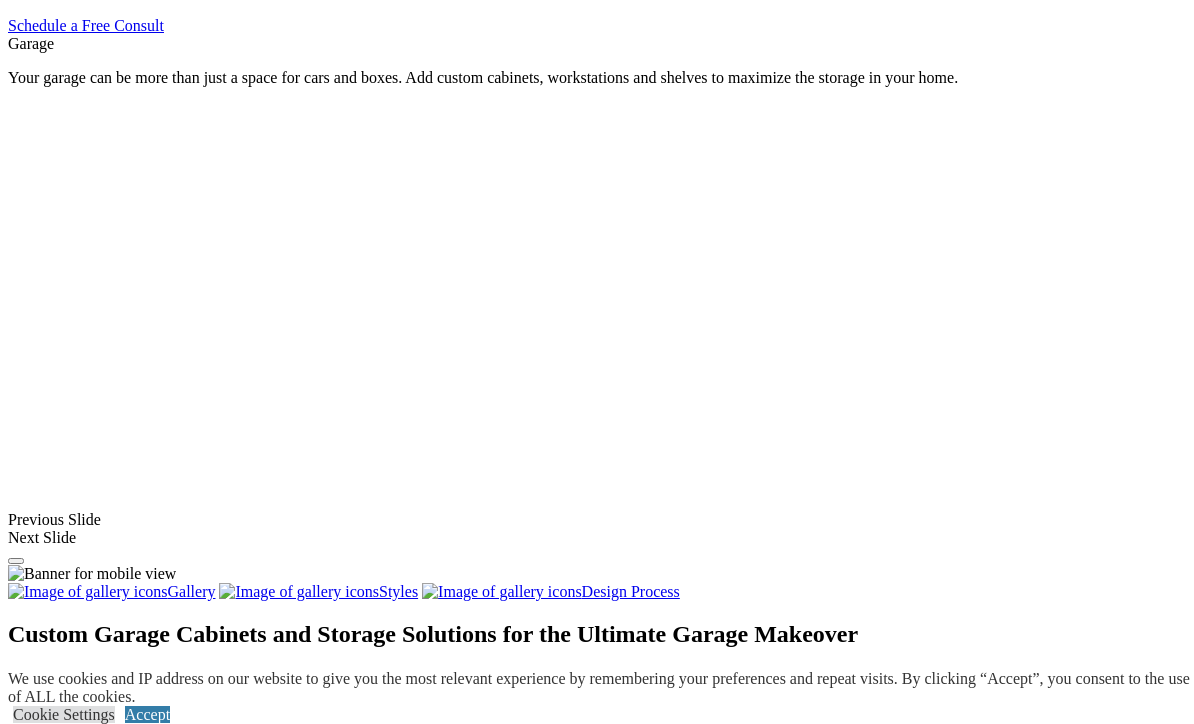 click on "Laundry Room" at bounding box center (96, -135) 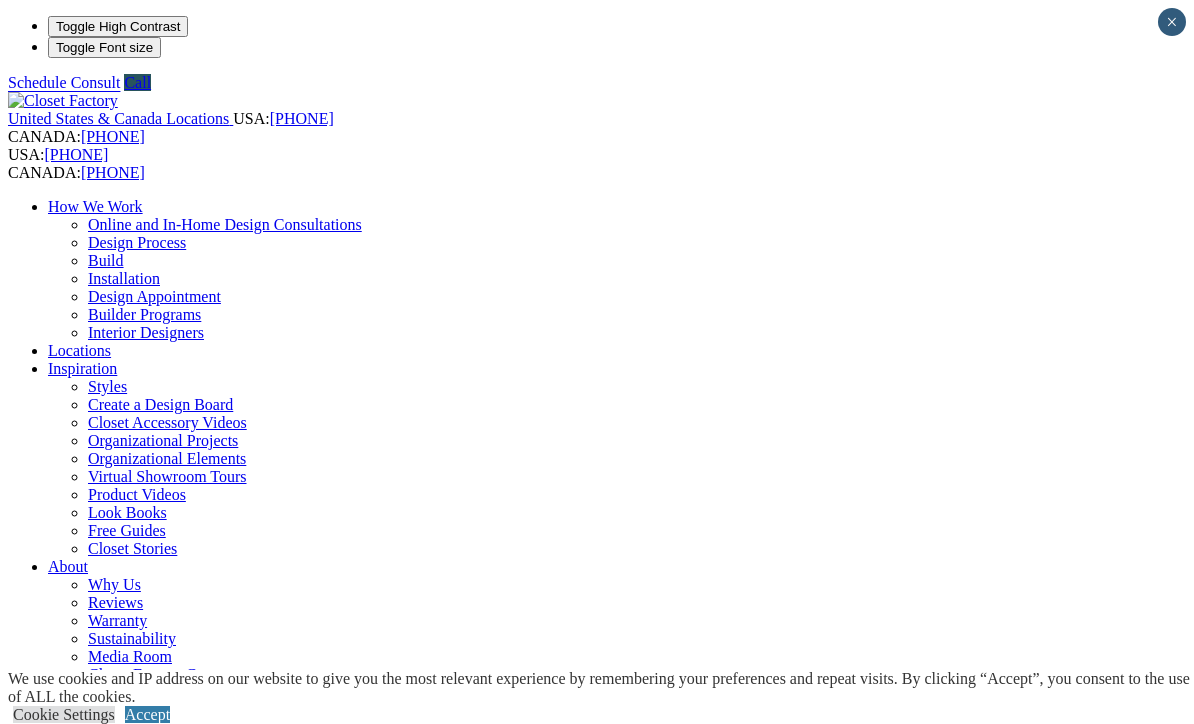 scroll, scrollTop: 0, scrollLeft: 0, axis: both 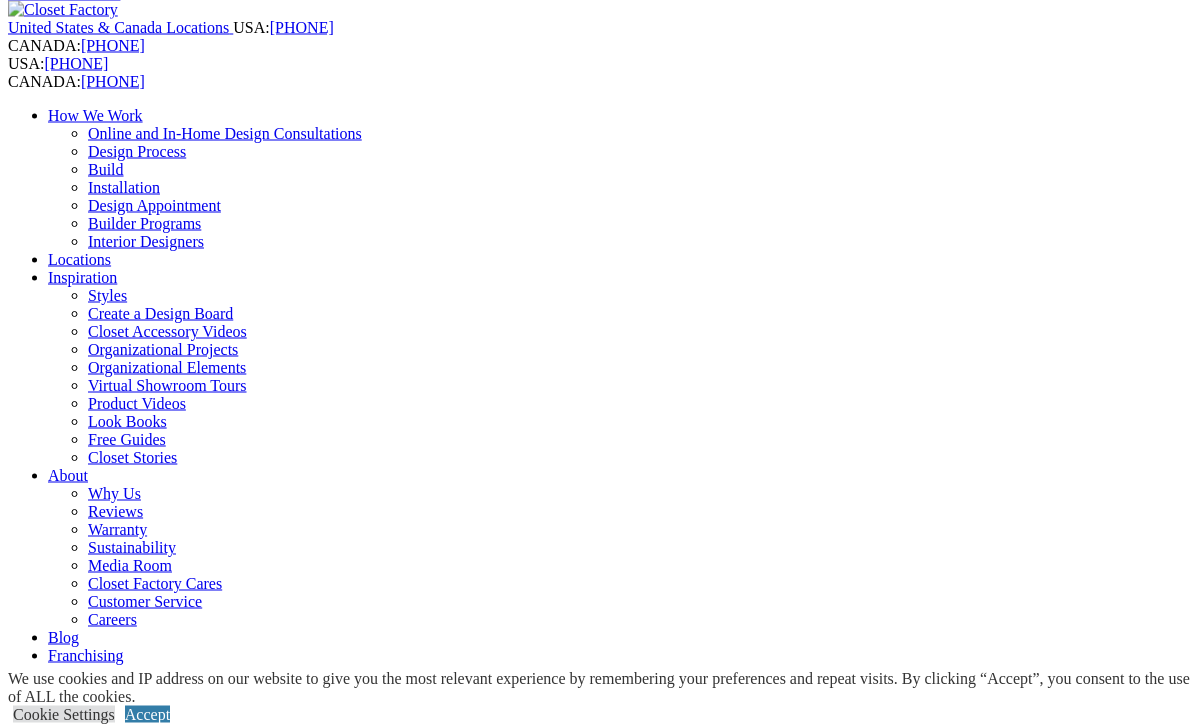 click on "Next Slide" at bounding box center (597, 1882) 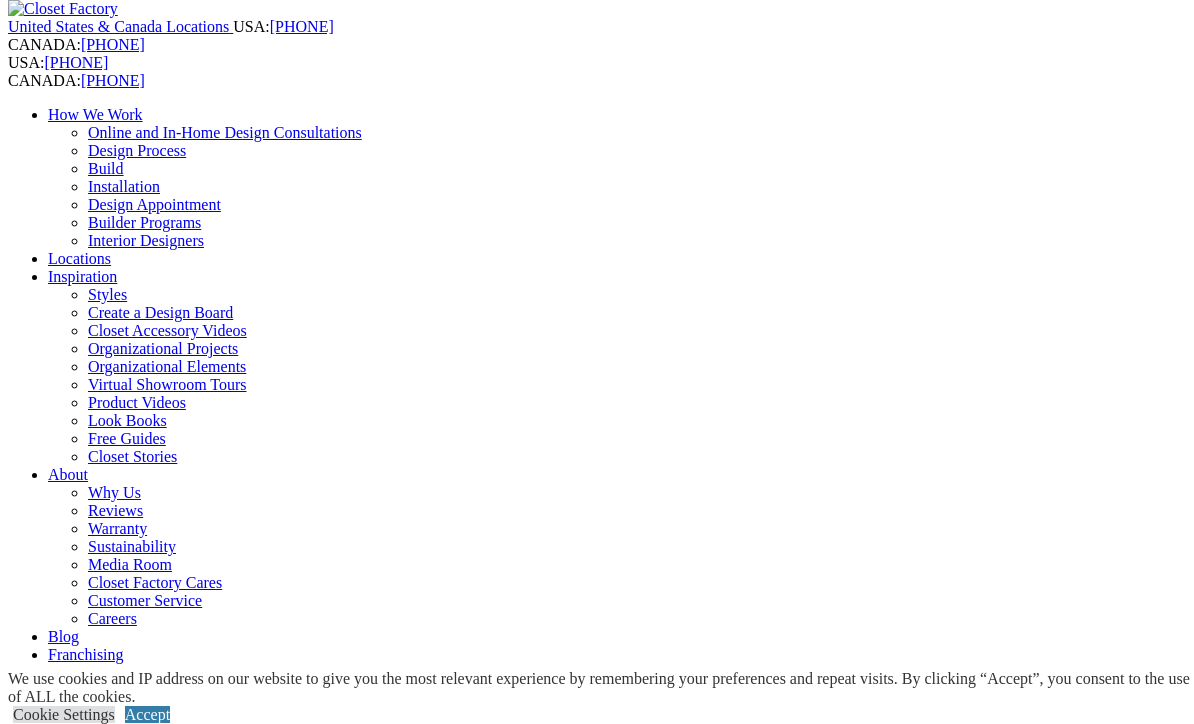 scroll, scrollTop: 82, scrollLeft: 0, axis: vertical 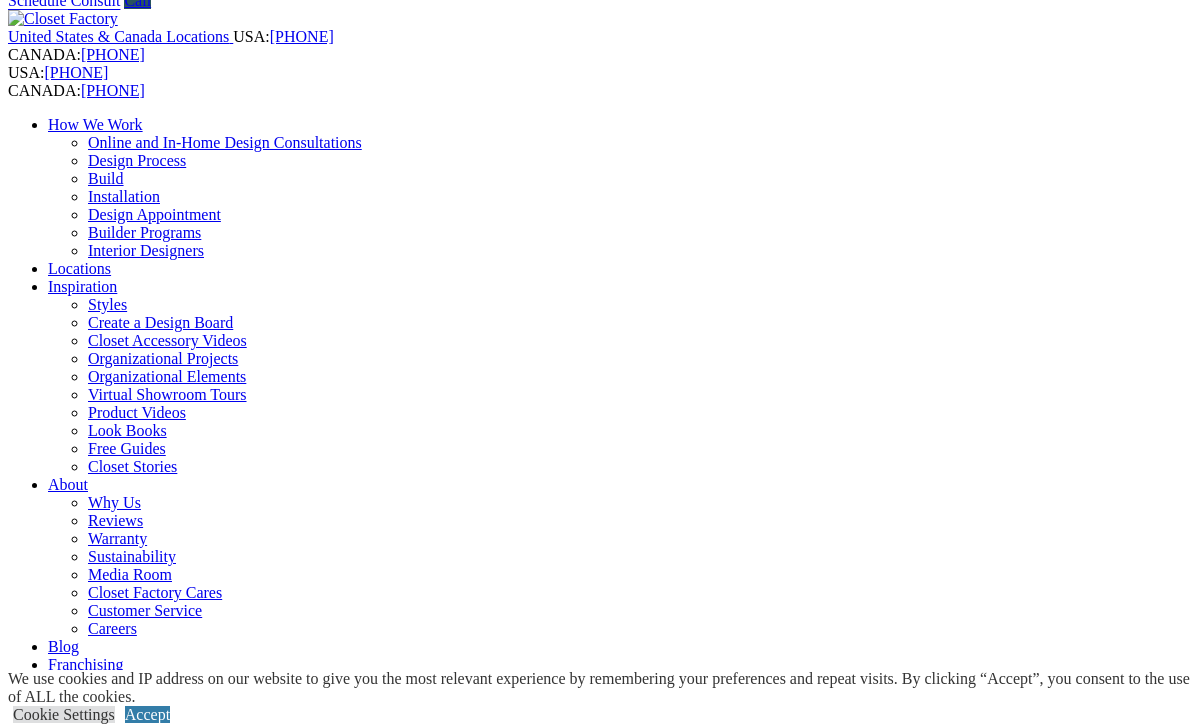 click on "Next Slide" at bounding box center [597, 1891] 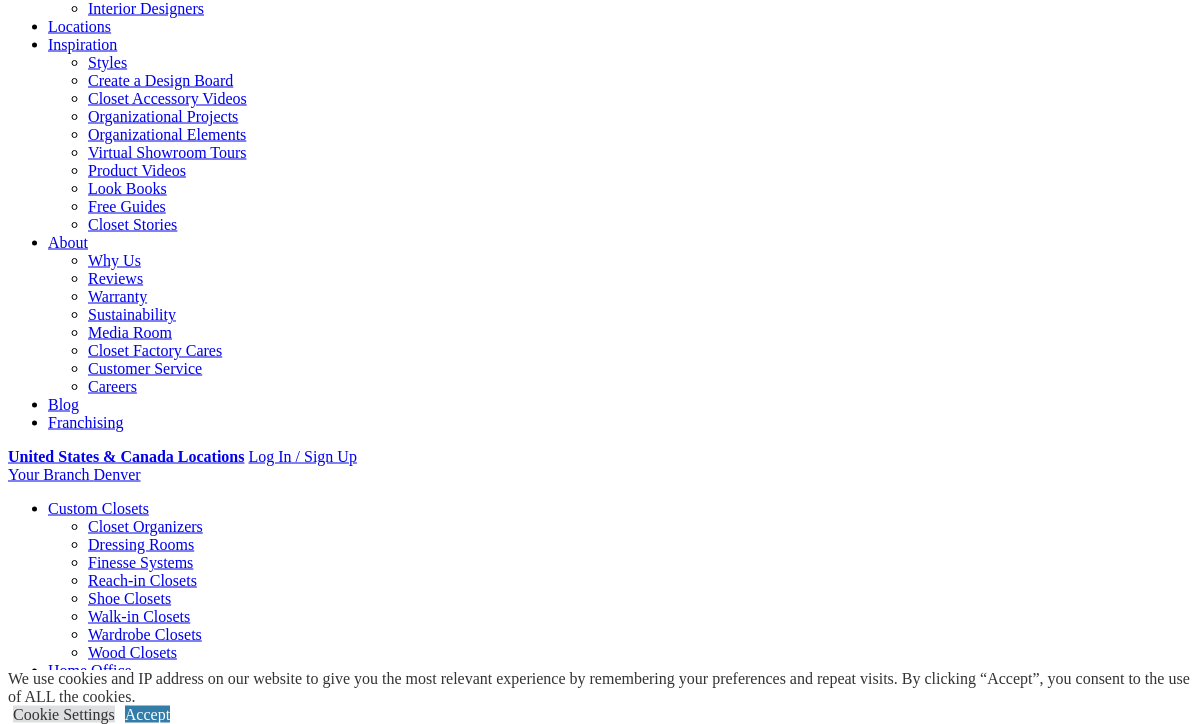 click on "Gallery" at bounding box center [111, 1702] 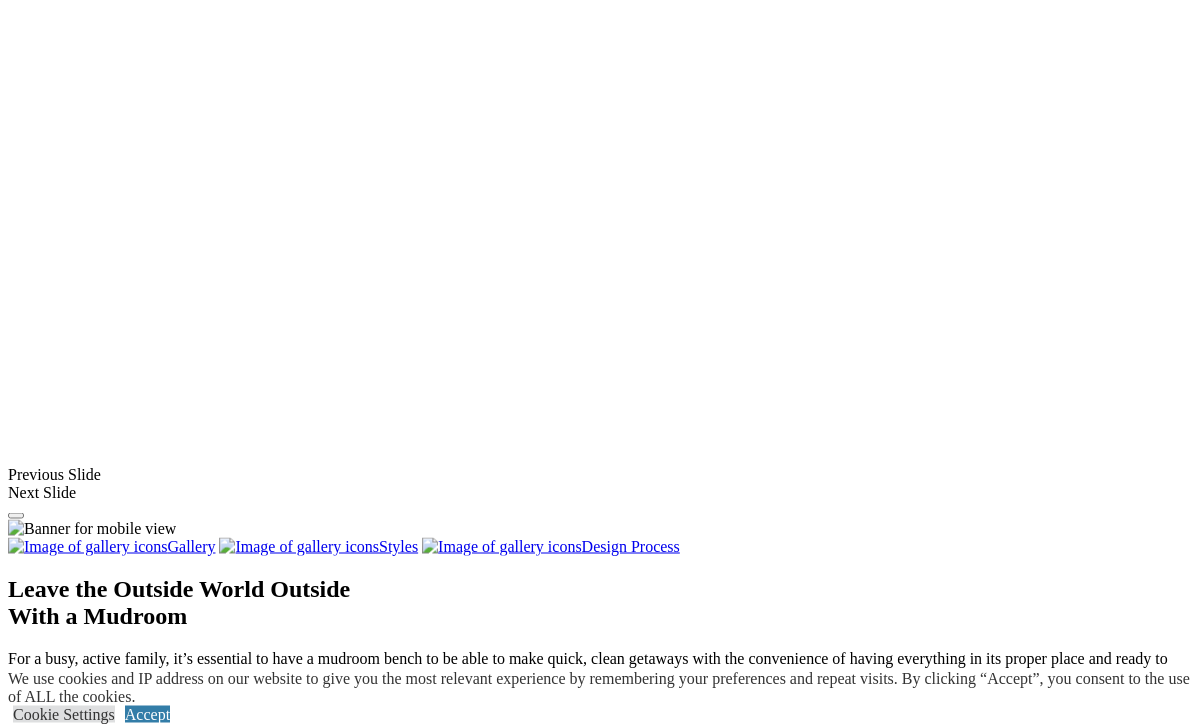 scroll, scrollTop: 1478, scrollLeft: 0, axis: vertical 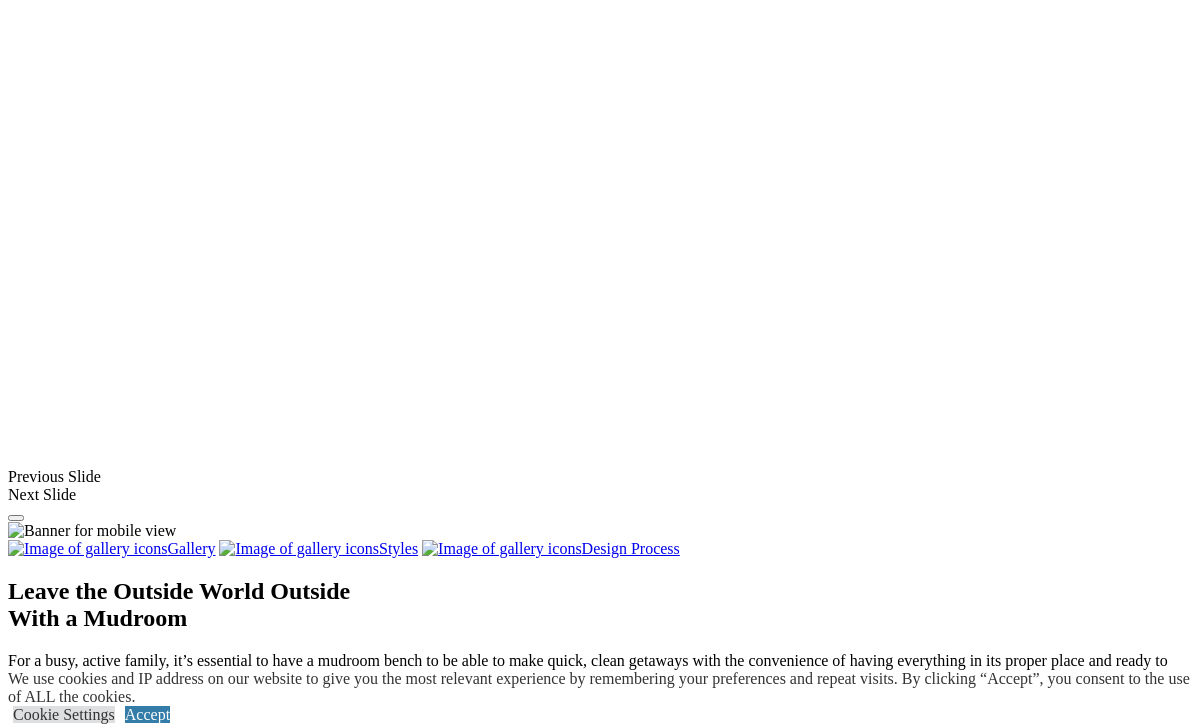 click on "Melamine" at bounding box center [80, 1432] 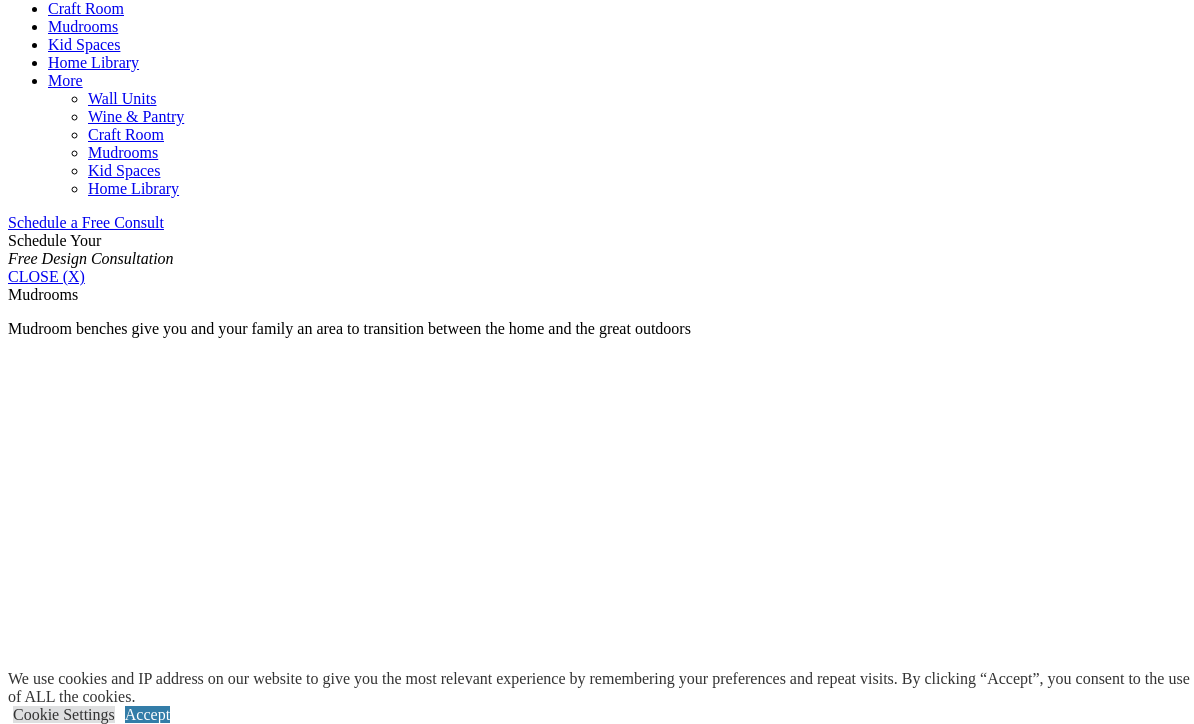 scroll, scrollTop: 1331, scrollLeft: 0, axis: vertical 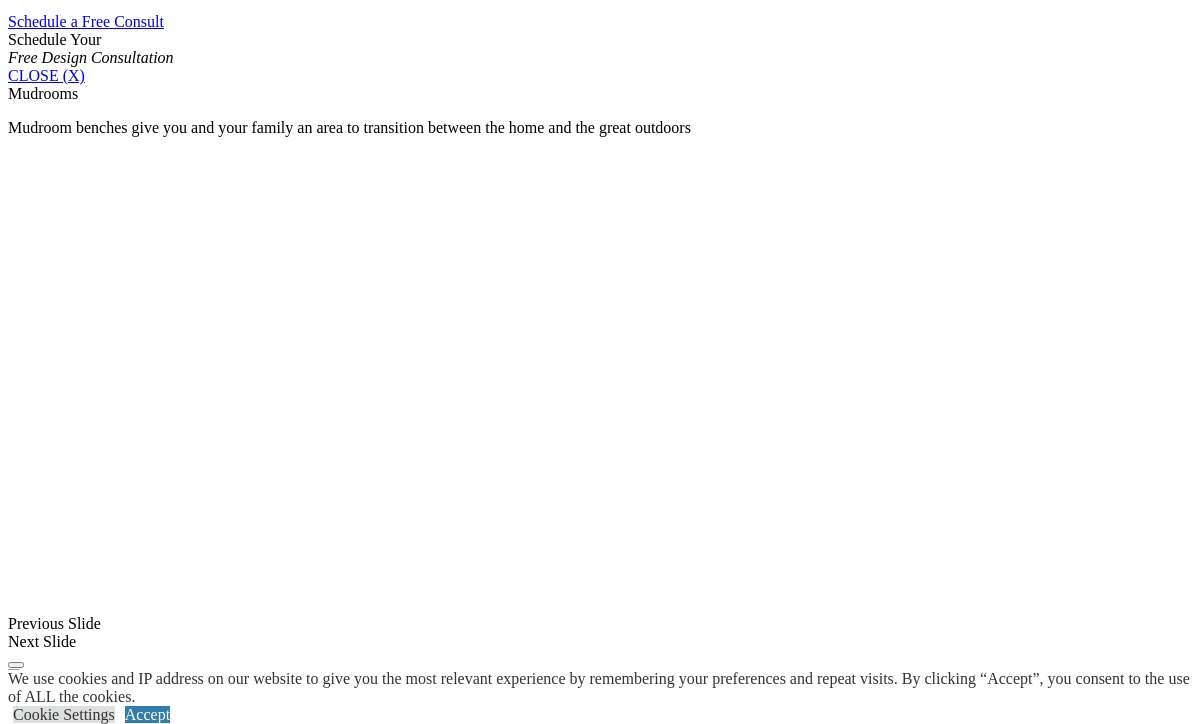 click on "Mudrooms" at bounding box center [83, 1543] 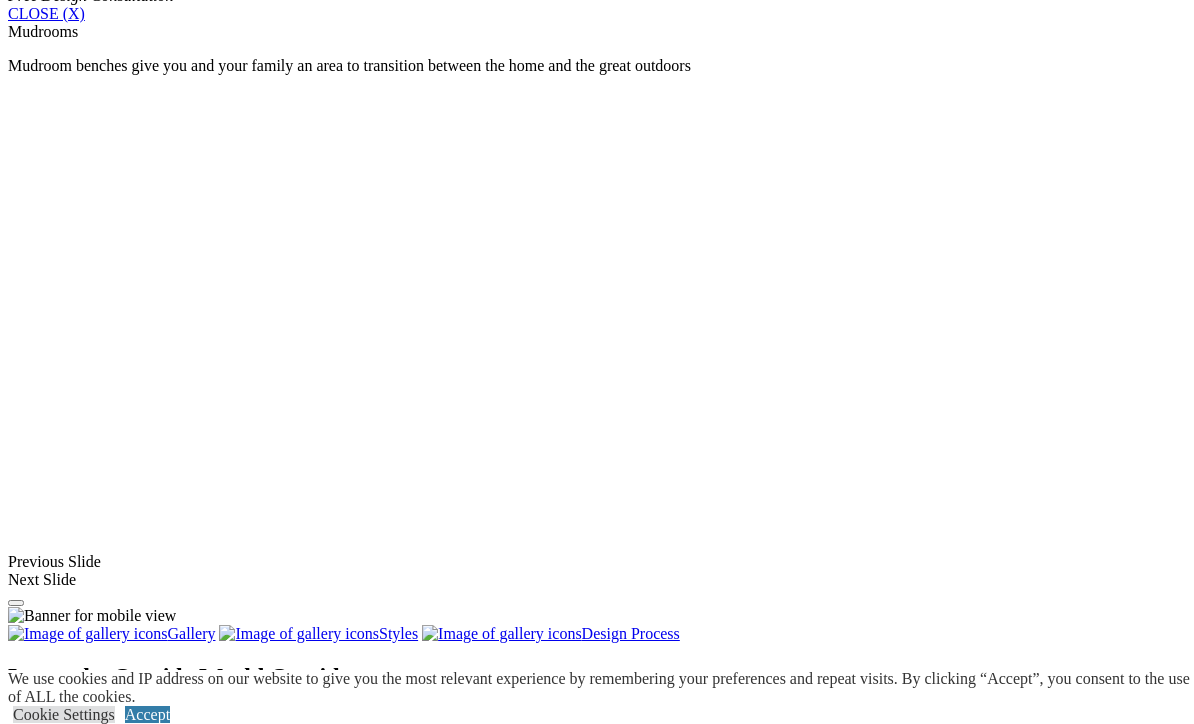 scroll, scrollTop: 1397, scrollLeft: 0, axis: vertical 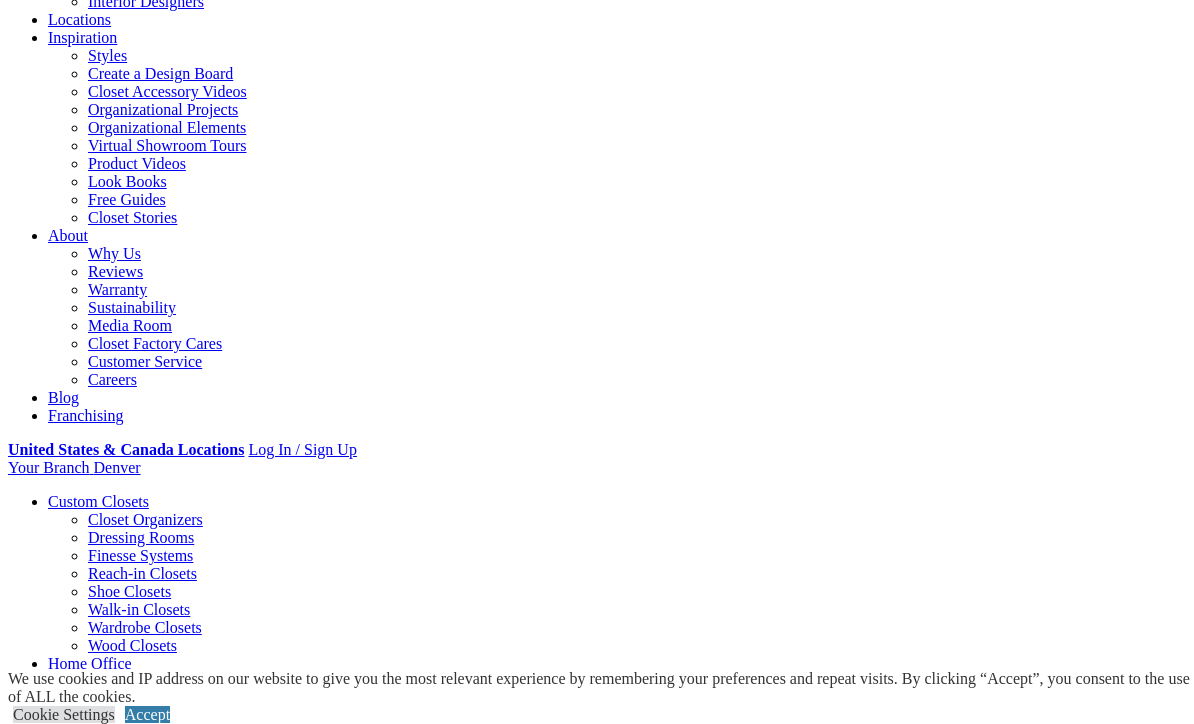 click on "Gallery" at bounding box center (111, 1641) 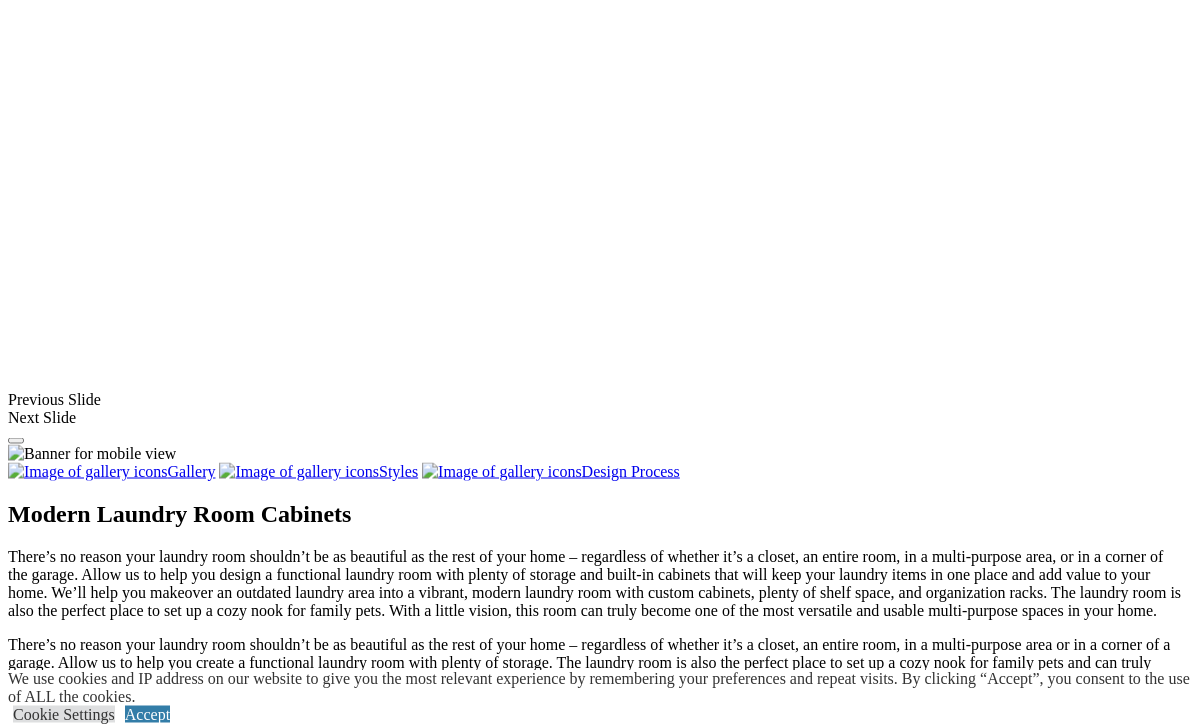 scroll, scrollTop: 1509, scrollLeft: 0, axis: vertical 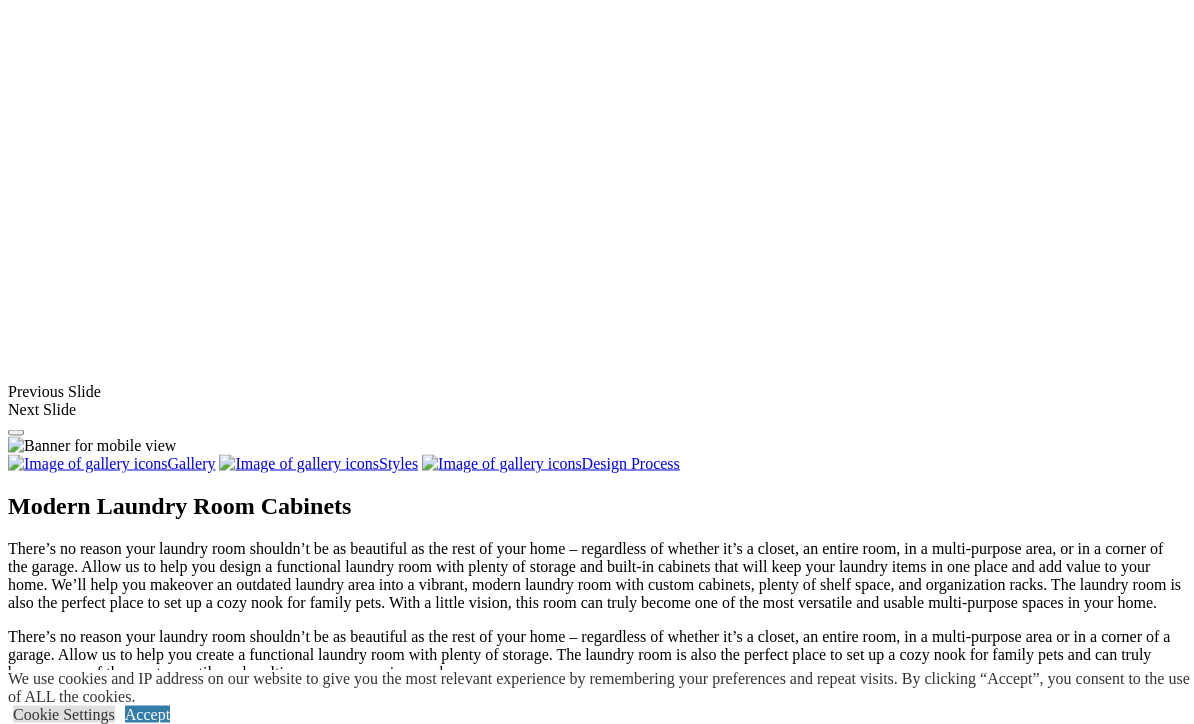 click at bounding box center [163, 1340] 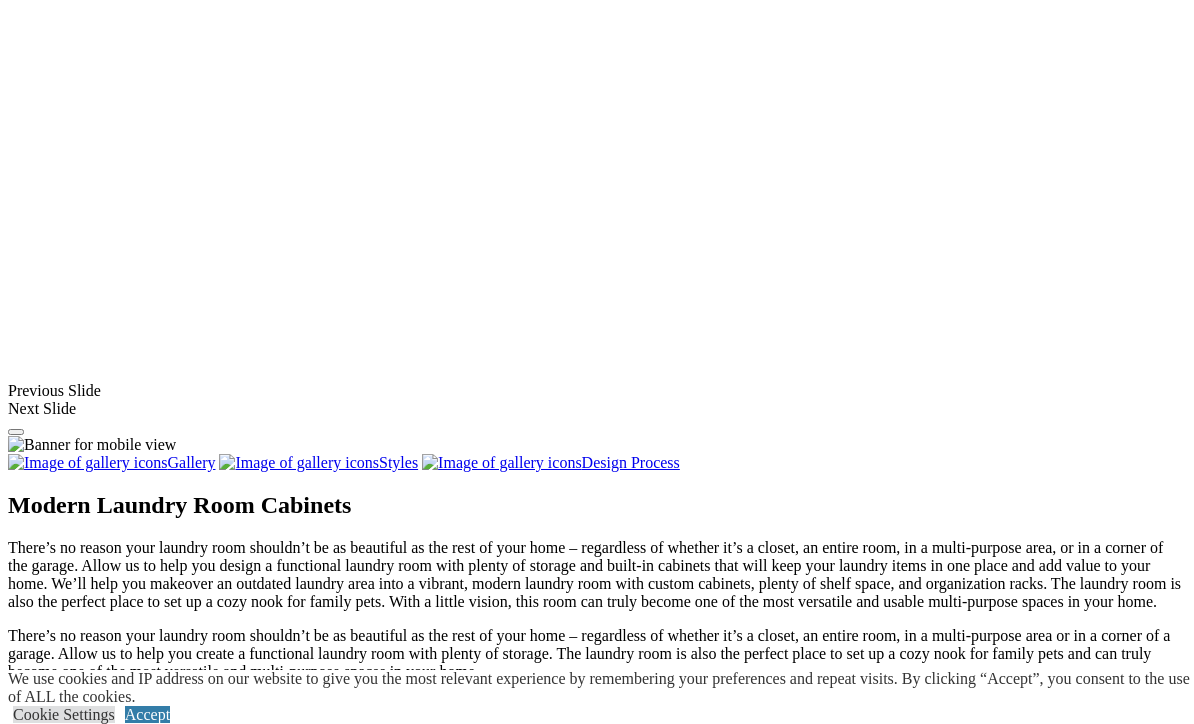 click at bounding box center [8, 36296] 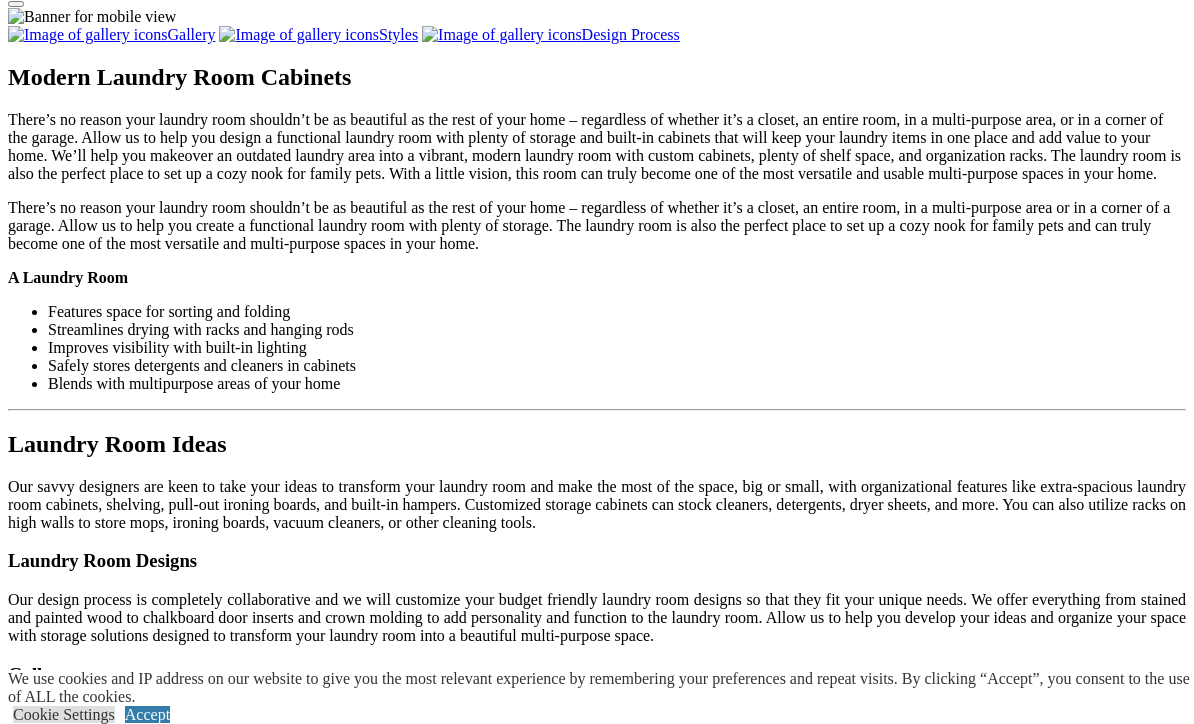 scroll, scrollTop: 1933, scrollLeft: 0, axis: vertical 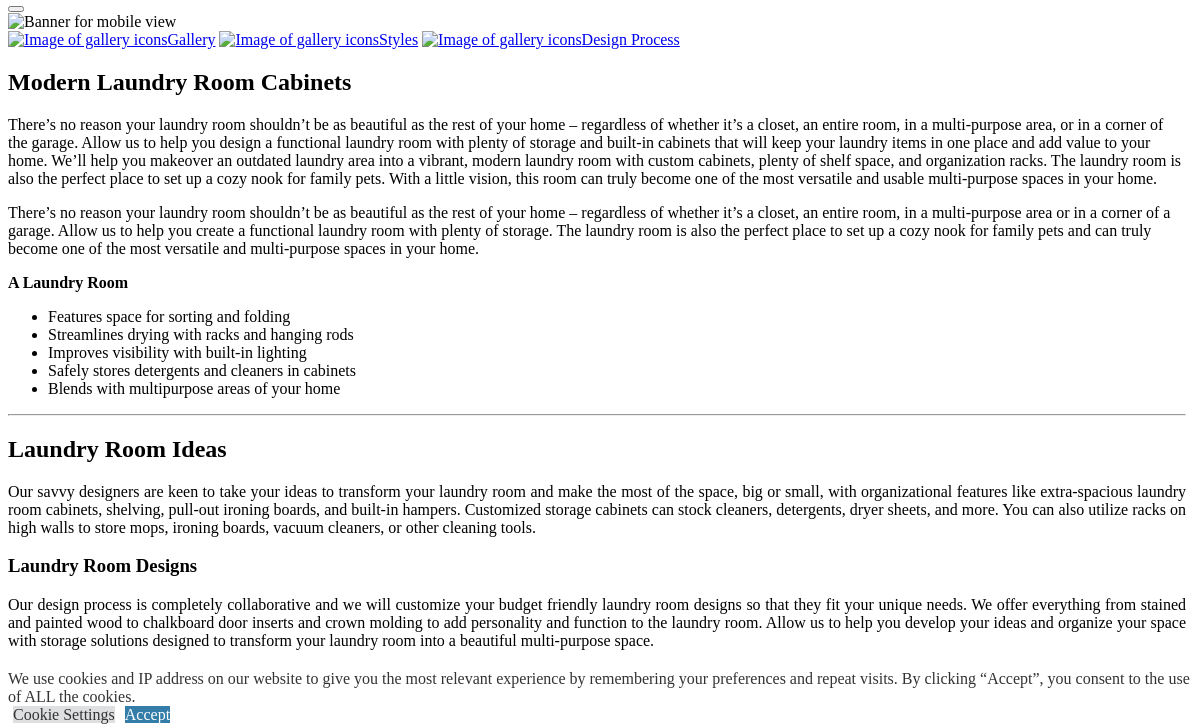 click at bounding box center (384, 1439) 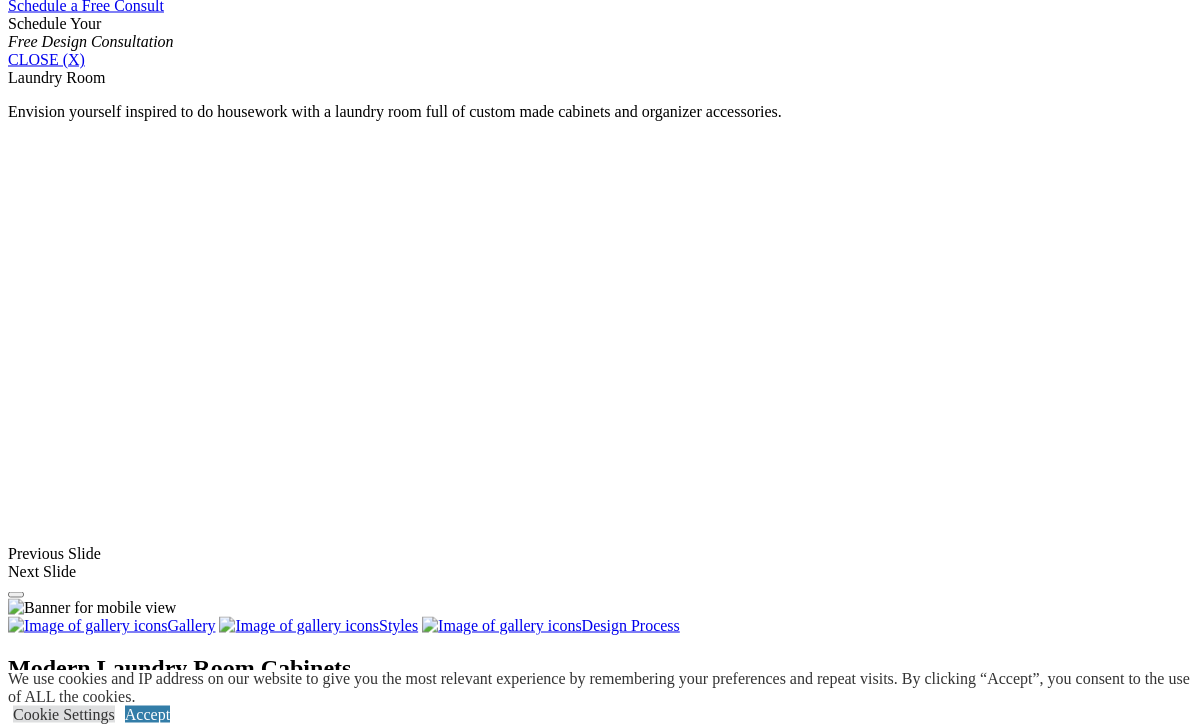 scroll, scrollTop: 1348, scrollLeft: 0, axis: vertical 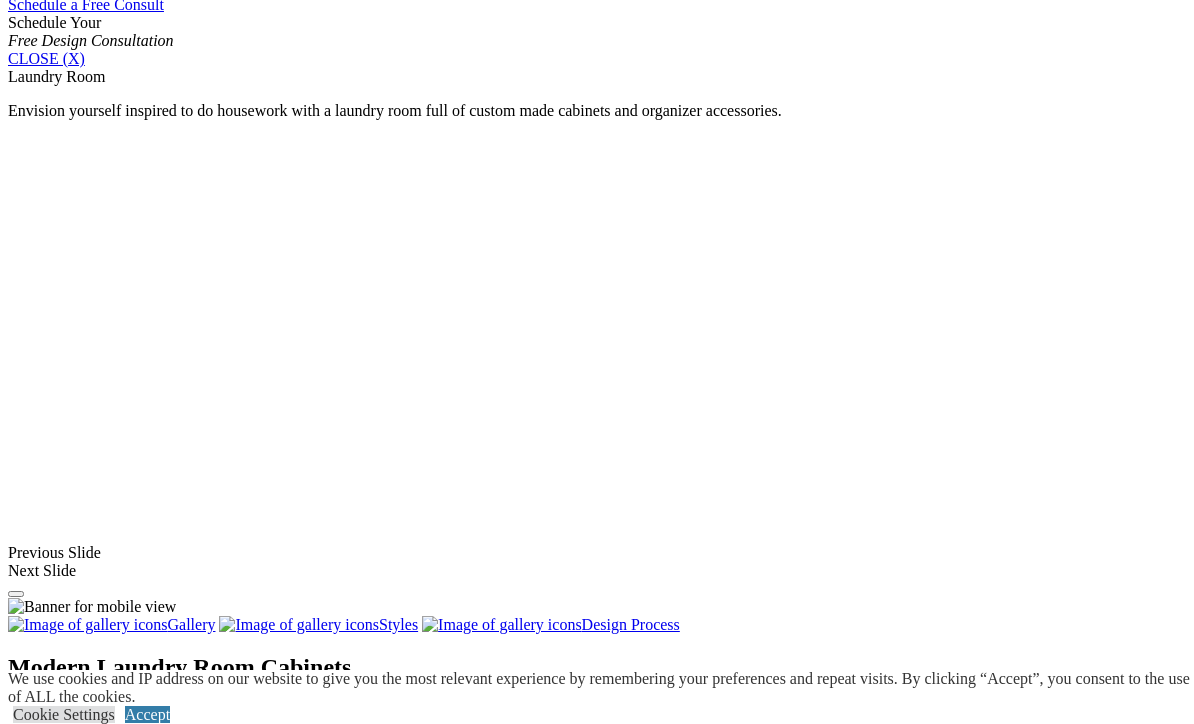 click on "Craft Room" at bounding box center [126, -84] 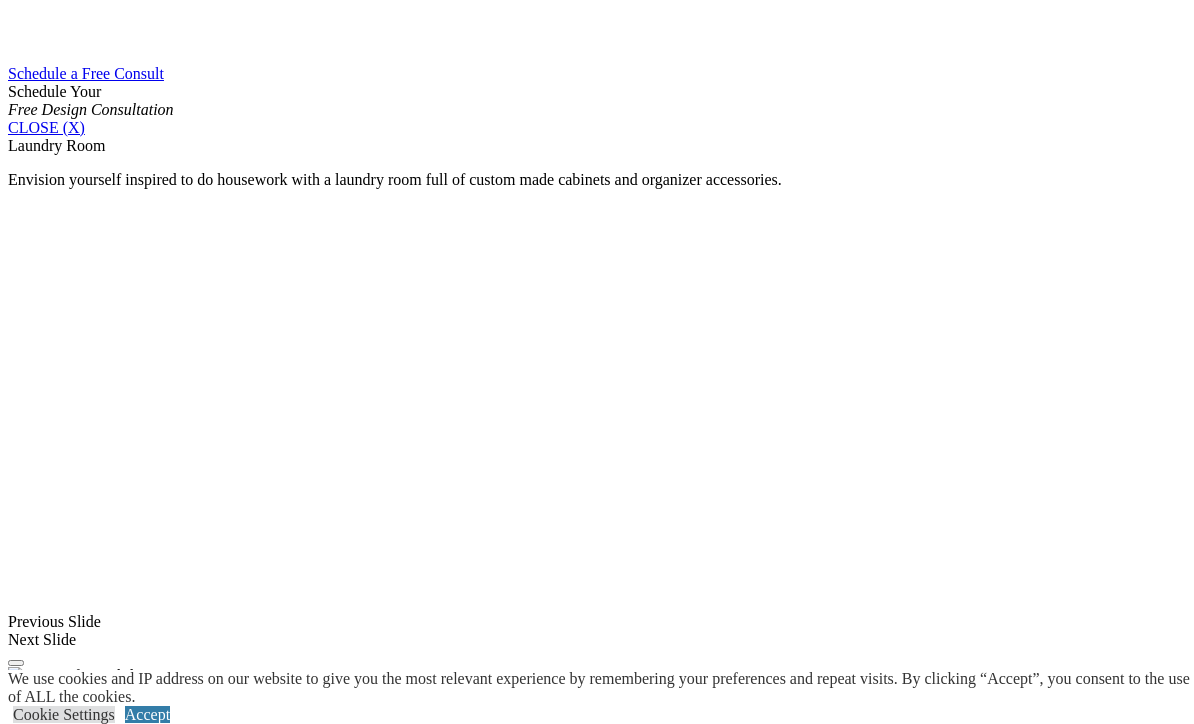 click on "Craft Room" at bounding box center (126, -84) 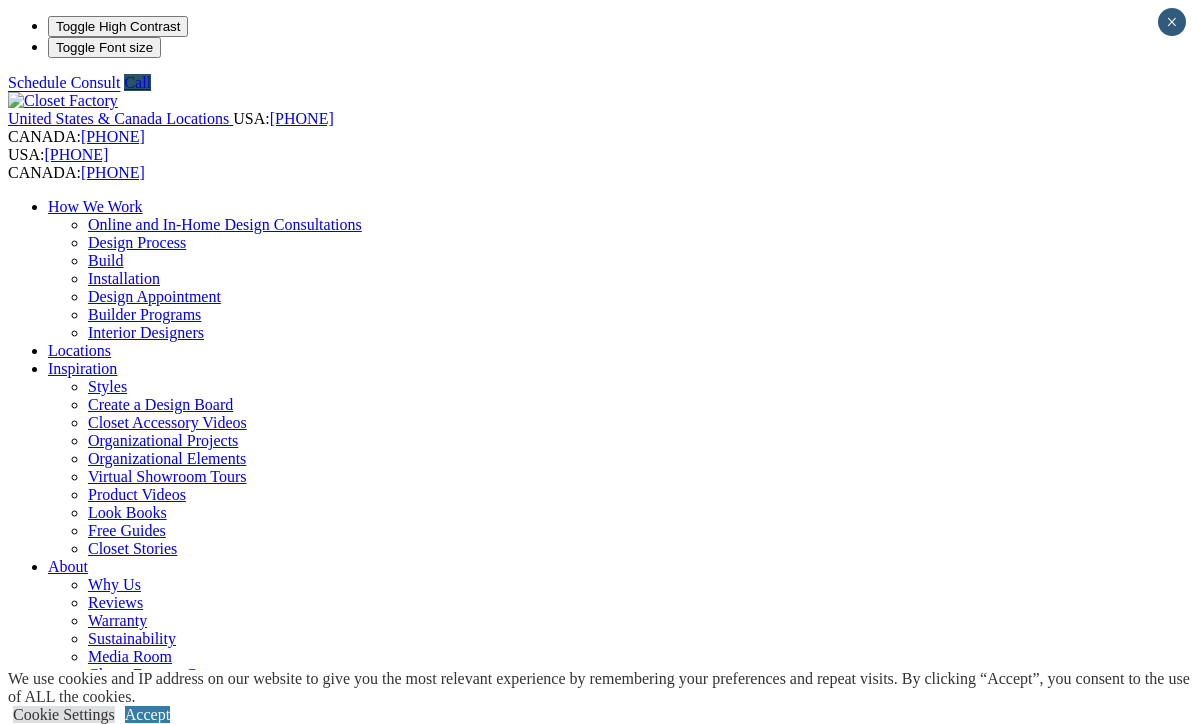 scroll, scrollTop: 0, scrollLeft: 0, axis: both 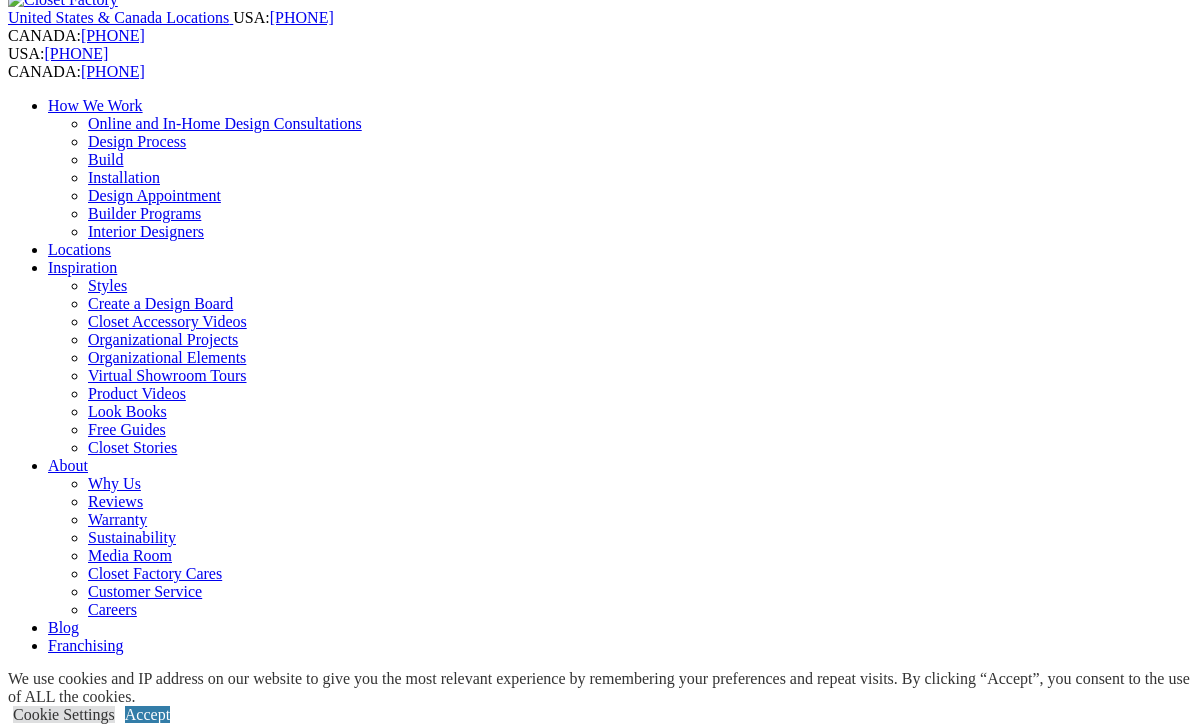 click on "Gallery" at bounding box center (111, 1925) 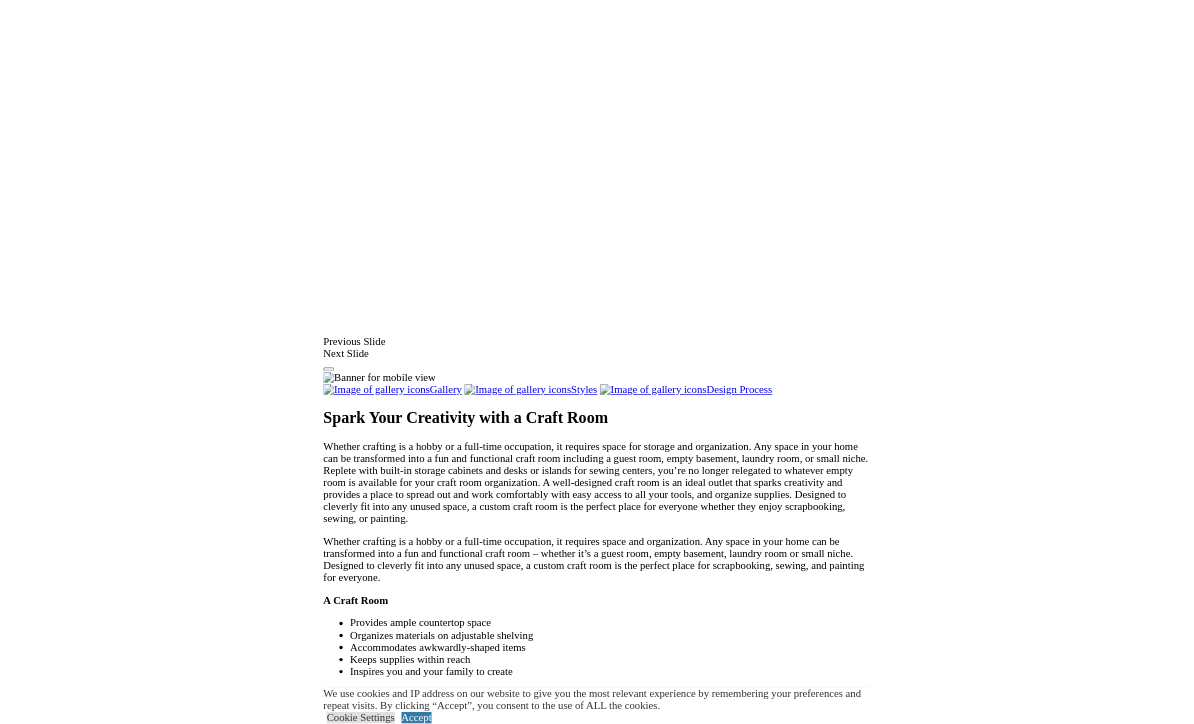 scroll, scrollTop: 1557, scrollLeft: 0, axis: vertical 